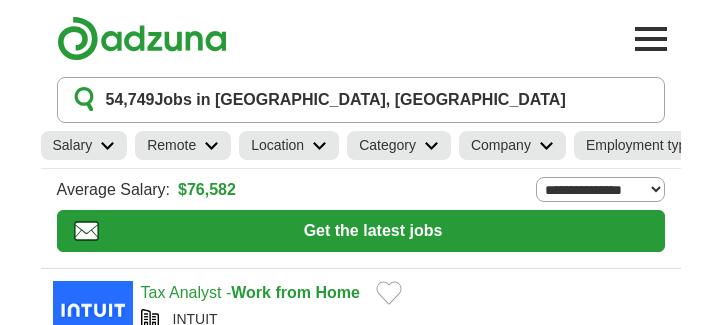 scroll, scrollTop: 0, scrollLeft: 0, axis: both 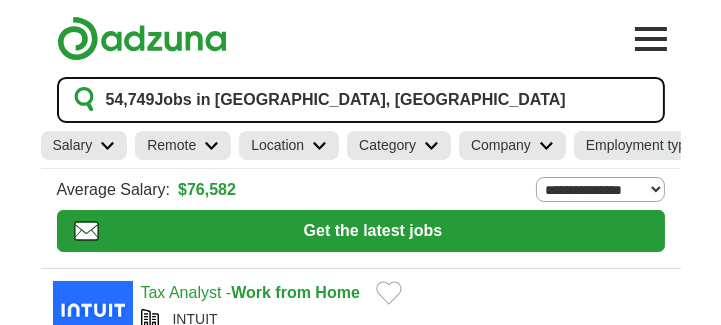 click on "54,749
Jobs in Garland, TX" at bounding box center [336, 100] 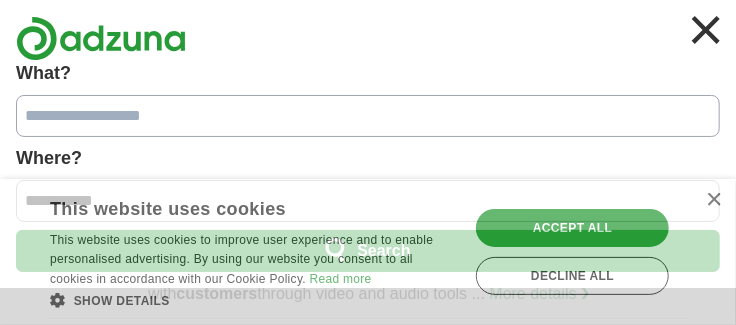 click on "This website uses cookies" at bounding box center [228, 206] 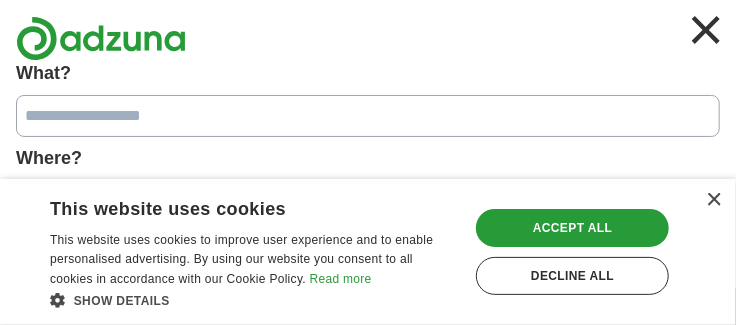 click on "×" at bounding box center [713, 200] 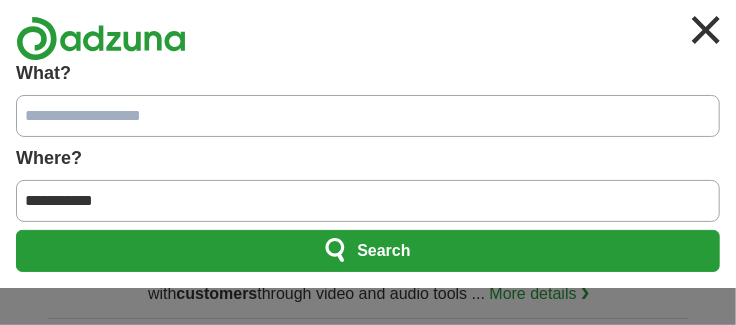 click on "**********" at bounding box center (368, 201) 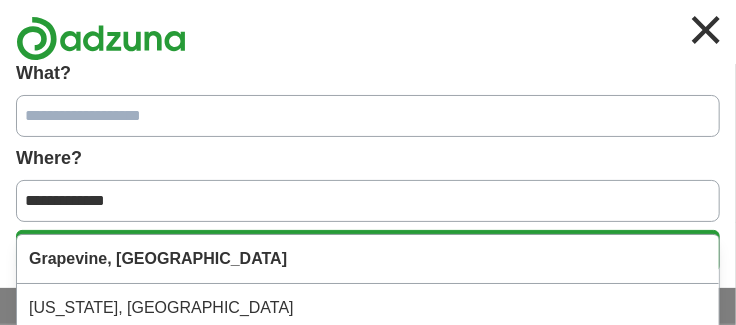 type on "**********" 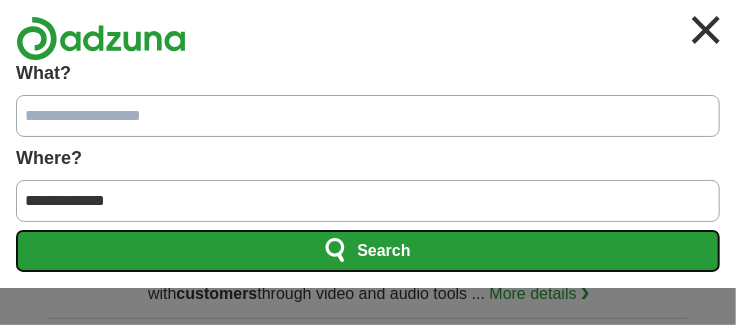 click on "Search" at bounding box center (368, 251) 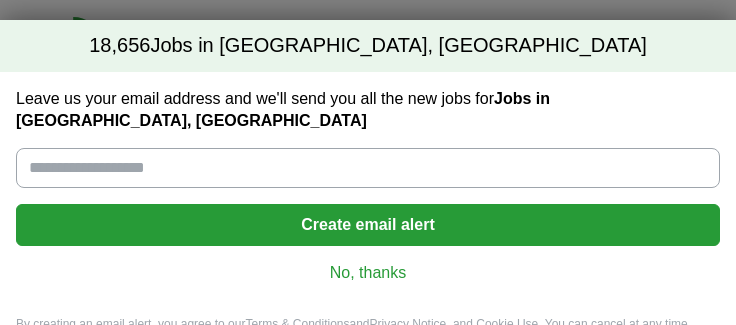 scroll, scrollTop: 0, scrollLeft: 0, axis: both 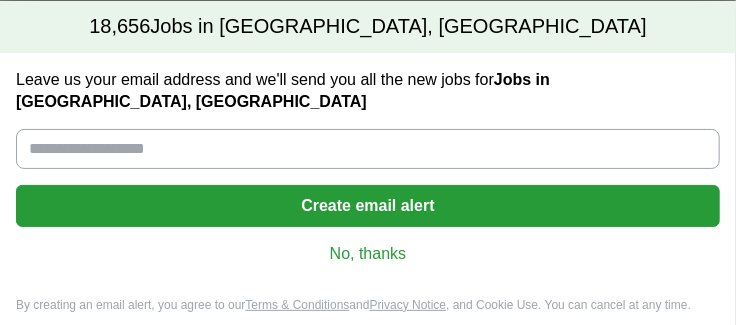 click on "No, thanks" at bounding box center [368, 254] 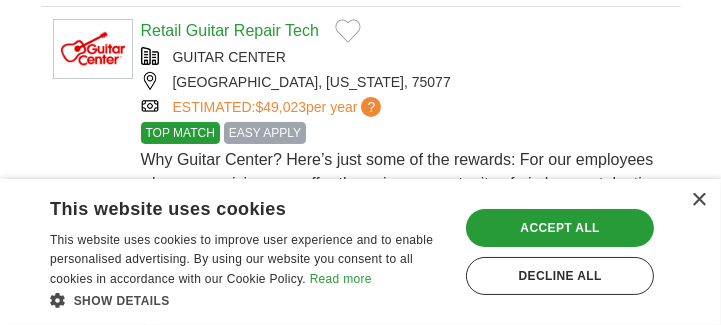 scroll, scrollTop: 263, scrollLeft: 0, axis: vertical 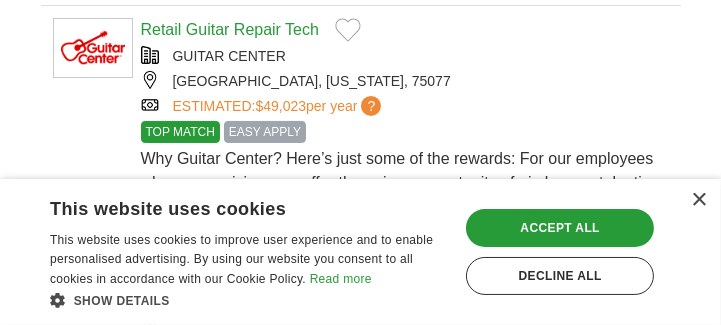 click on "×
This website uses cookies
This website uses cookies to improve user experience and to enable personalised advertising. By using our website you consent to all cookies in accordance with our Cookie Policy.
Read more
Show details
Hide details
Save & Close
Accept all
Decline all
Strictly necessary" at bounding box center (360, 252) 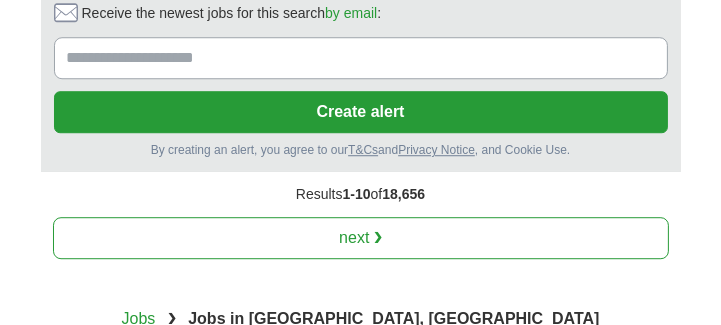 scroll, scrollTop: 4262, scrollLeft: 0, axis: vertical 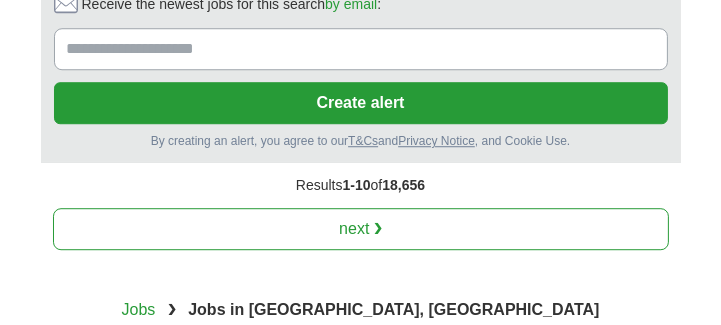 click on "next ❯" at bounding box center (361, 229) 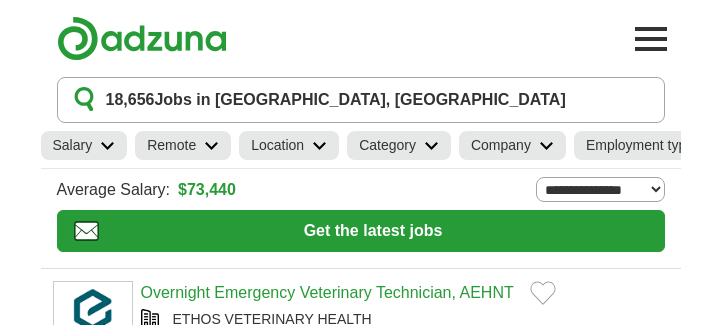 scroll, scrollTop: 155, scrollLeft: 0, axis: vertical 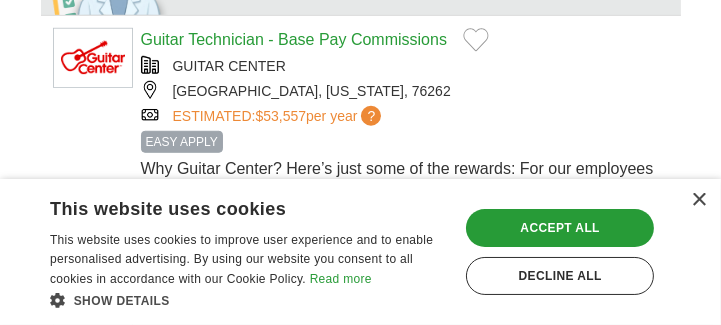 click on "Decline all" at bounding box center (560, 276) 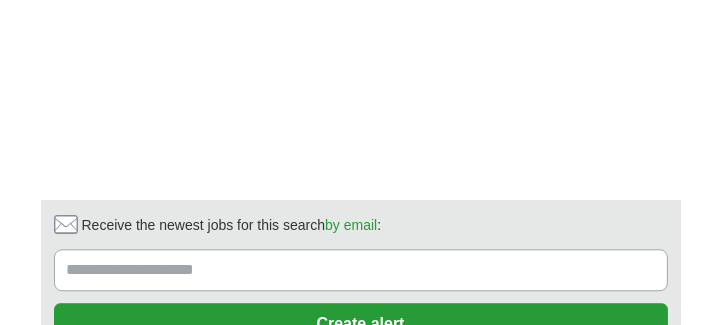 scroll, scrollTop: 3829, scrollLeft: 0, axis: vertical 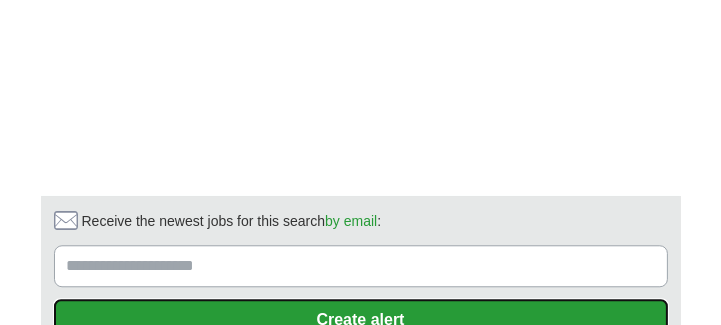 click on "Create alert" at bounding box center (361, 320) 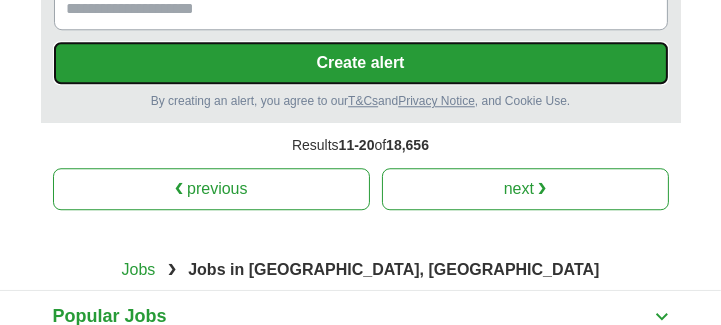 scroll, scrollTop: 4059, scrollLeft: 0, axis: vertical 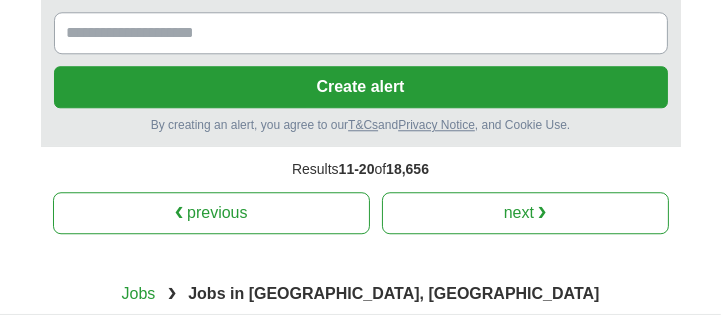 click on "next ❯" at bounding box center [525, 213] 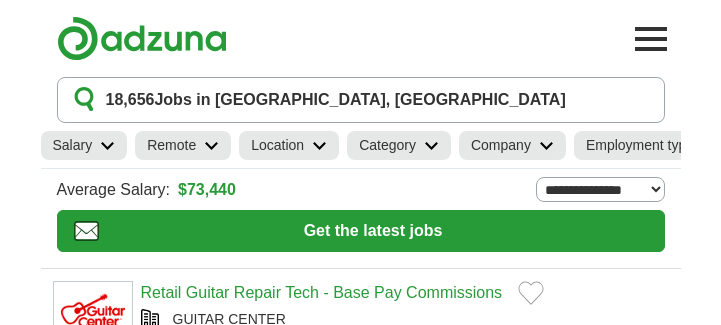 scroll, scrollTop: 0, scrollLeft: 0, axis: both 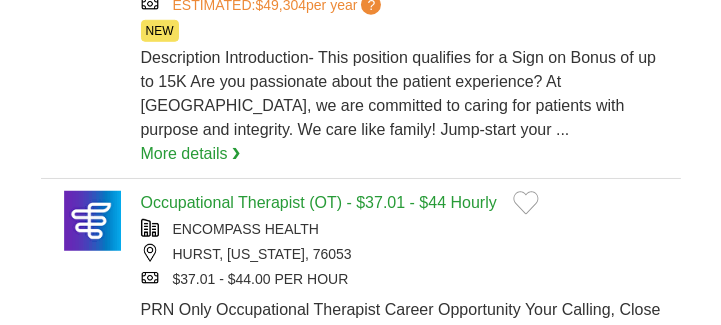 click at bounding box center [93, 221] 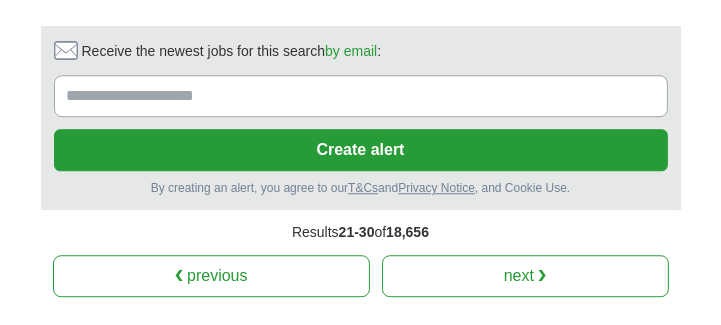 scroll, scrollTop: 4069, scrollLeft: 0, axis: vertical 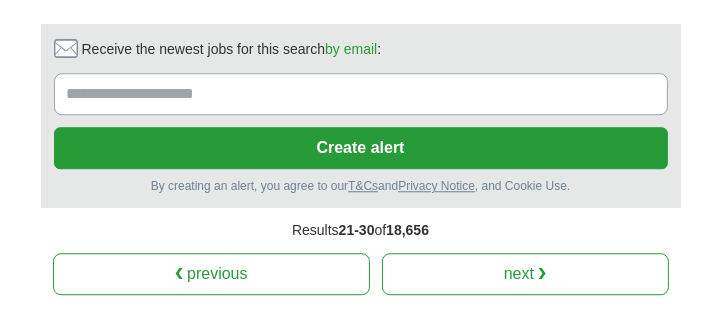 click on "next ❯" at bounding box center (525, 274) 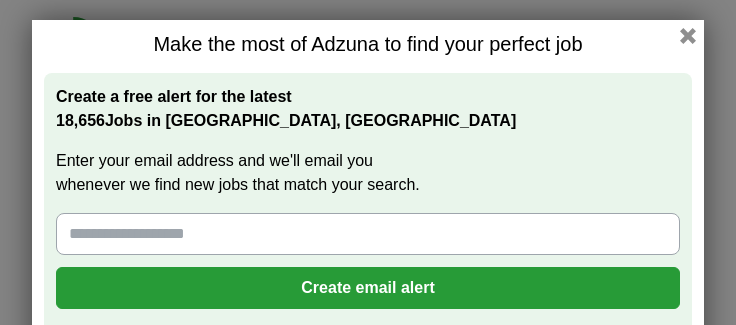 scroll, scrollTop: 0, scrollLeft: 0, axis: both 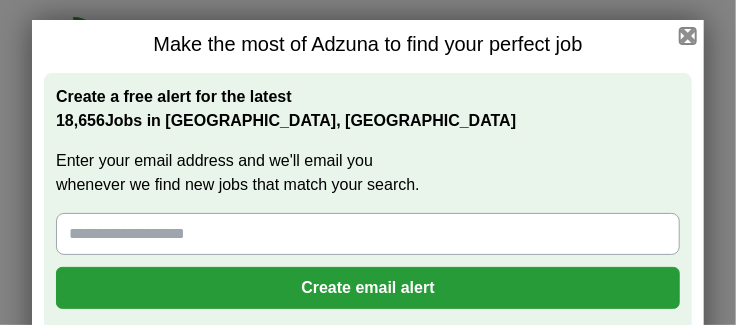 click at bounding box center (688, 36) 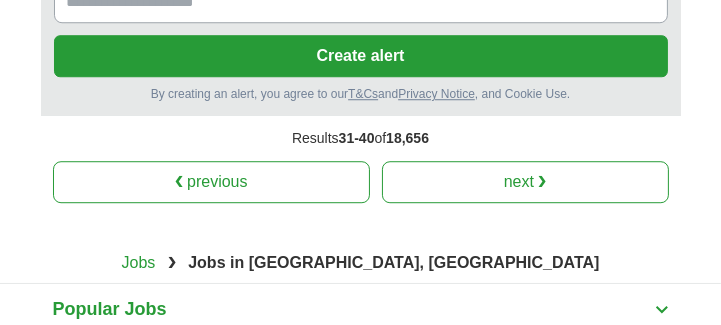 scroll, scrollTop: 4249, scrollLeft: 0, axis: vertical 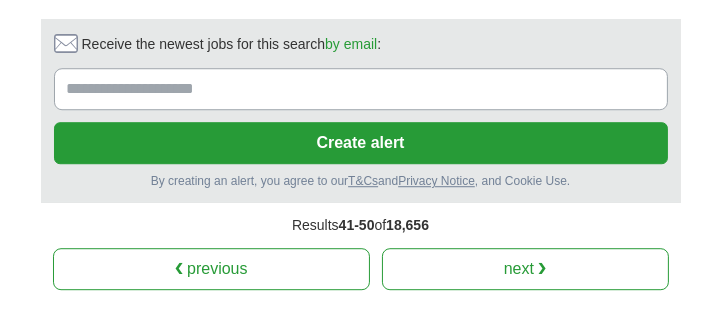 click on "next ❯" at bounding box center (525, 269) 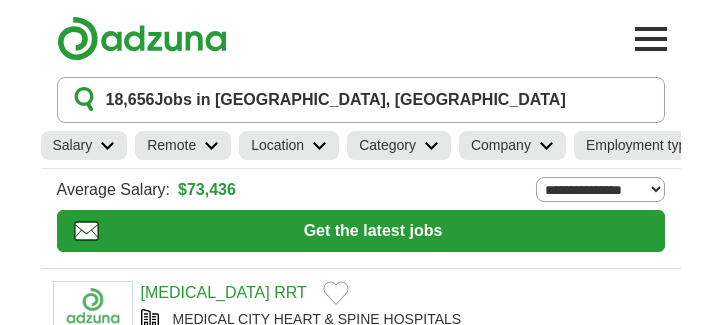 scroll, scrollTop: 83, scrollLeft: 0, axis: vertical 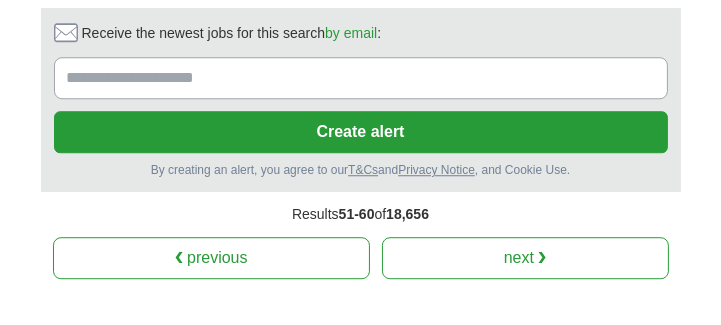 click on "next ❯" at bounding box center (525, 258) 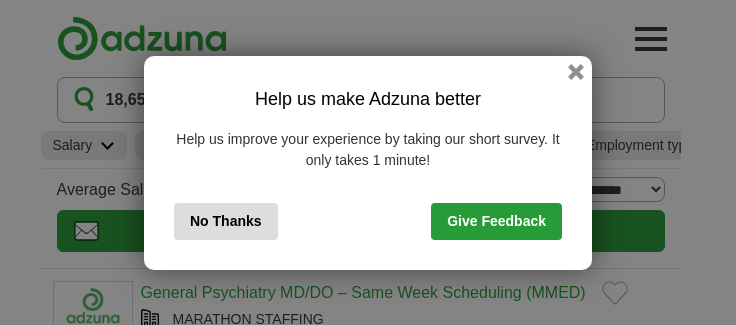 scroll, scrollTop: 0, scrollLeft: 0, axis: both 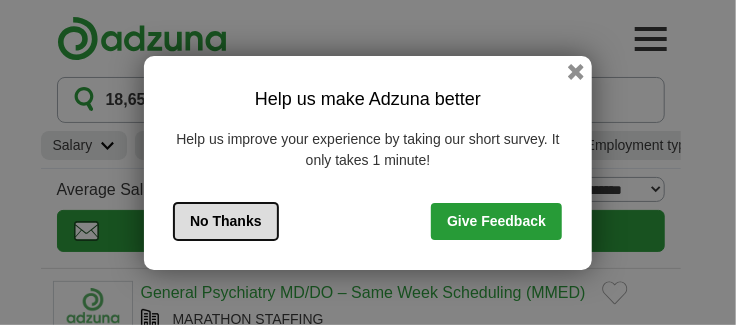 click on "No Thanks" at bounding box center (226, 221) 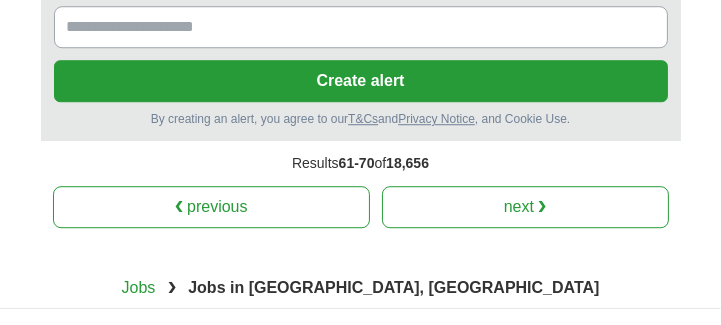 scroll, scrollTop: 4291, scrollLeft: 0, axis: vertical 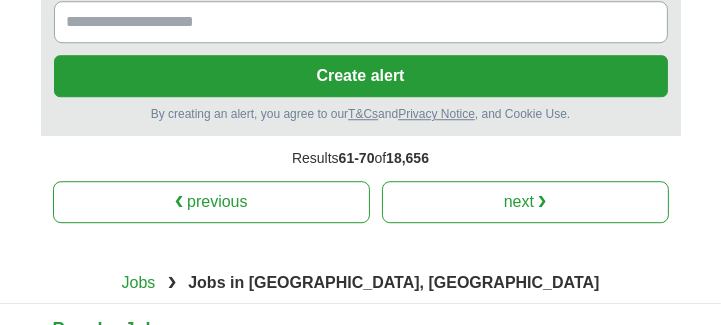 click on "next ❯" at bounding box center [525, 202] 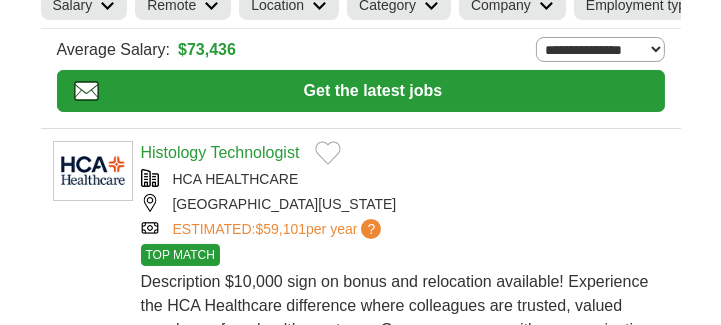 scroll, scrollTop: 427, scrollLeft: 0, axis: vertical 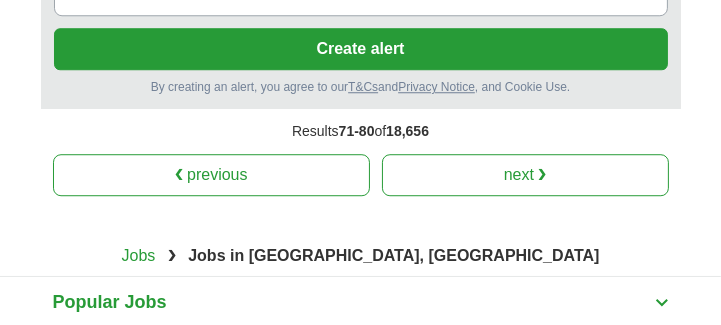 click on "next ❯" at bounding box center [525, 175] 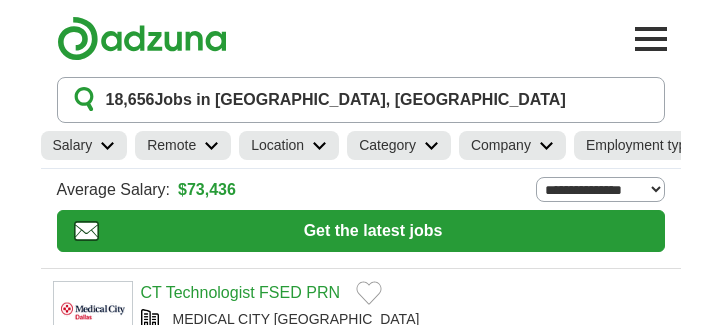 scroll, scrollTop: 0, scrollLeft: 0, axis: both 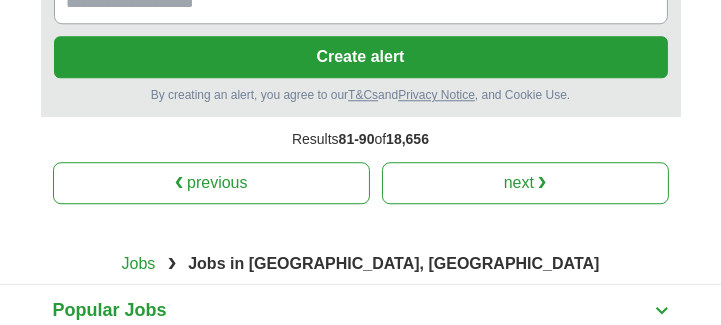 click on "next ❯" at bounding box center (525, 183) 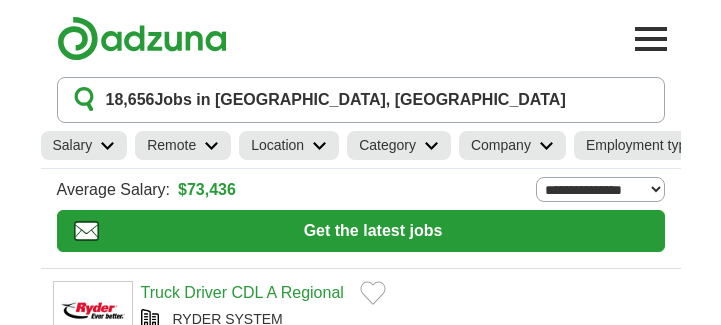 scroll, scrollTop: 0, scrollLeft: 0, axis: both 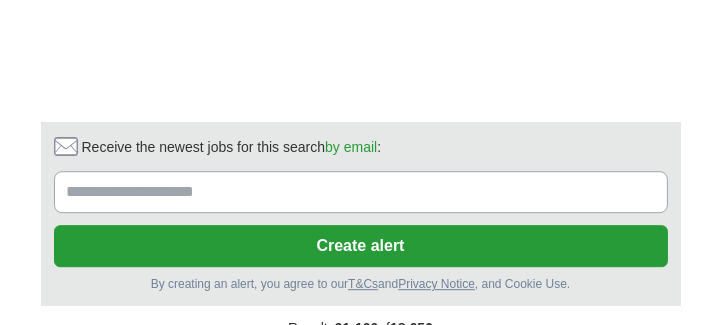 click on "next ❯" at bounding box center [525, 372] 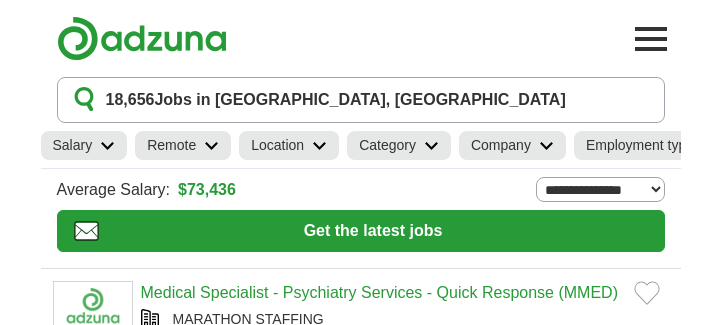scroll, scrollTop: 0, scrollLeft: 0, axis: both 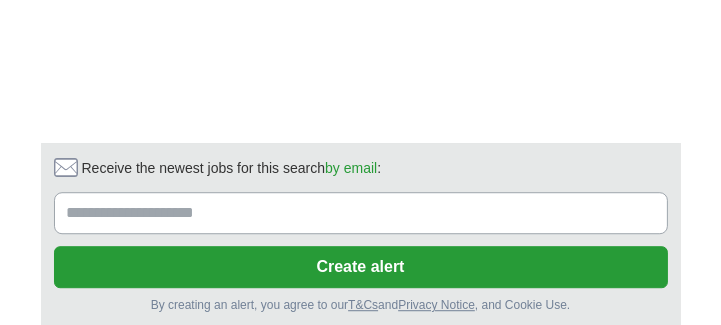 click on "next ❯" at bounding box center (525, 393) 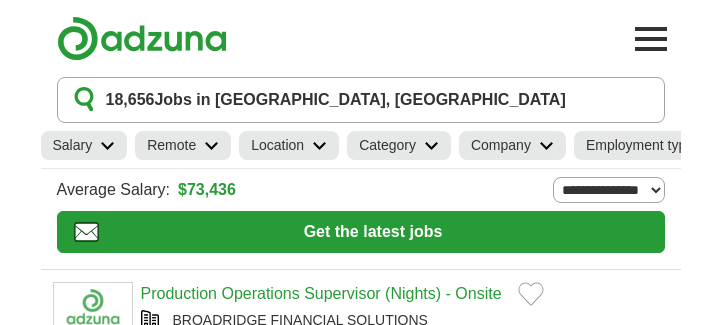scroll, scrollTop: 0, scrollLeft: 0, axis: both 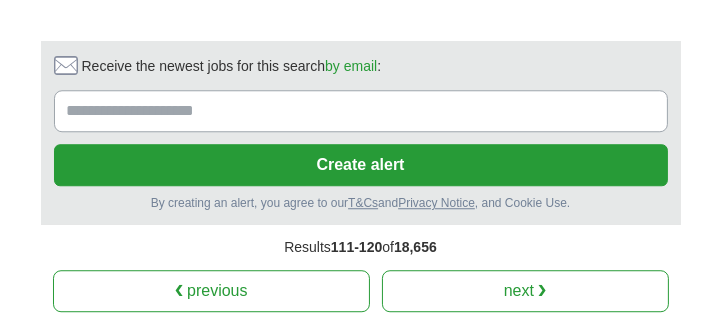 click on "next ❯" at bounding box center (525, 291) 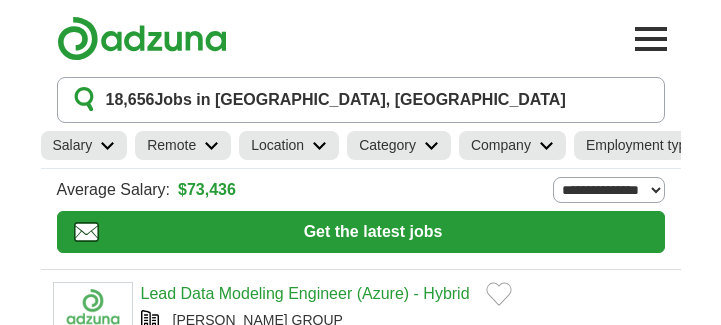 scroll, scrollTop: 0, scrollLeft: 0, axis: both 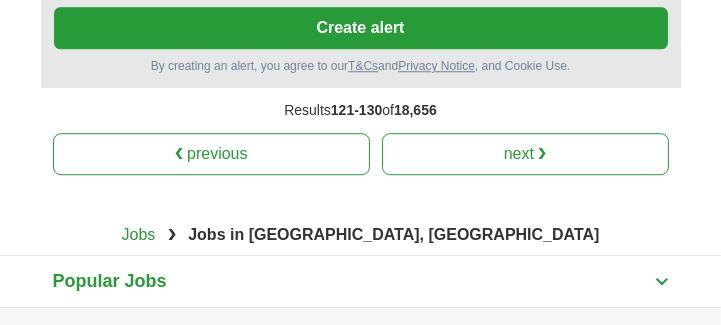 click on "next ❯" at bounding box center [525, 154] 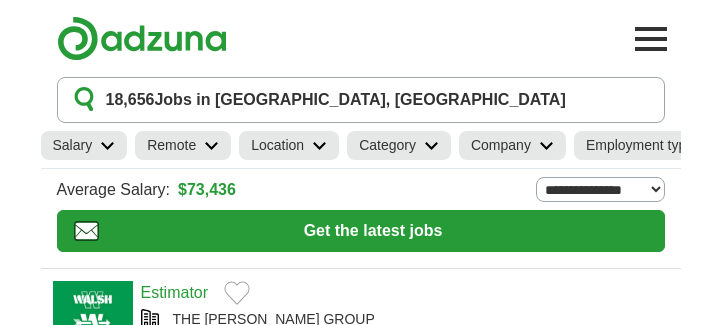 scroll, scrollTop: 0, scrollLeft: 0, axis: both 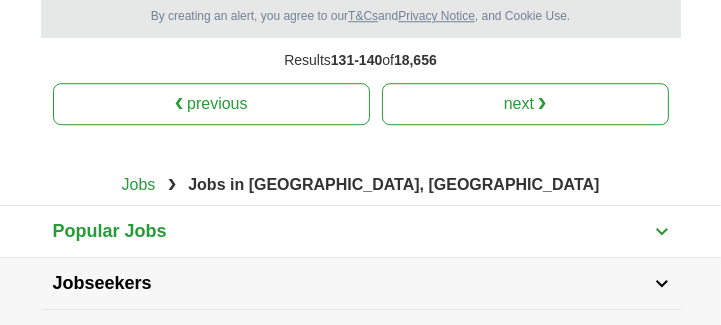 click on "next ❯" at bounding box center [525, 104] 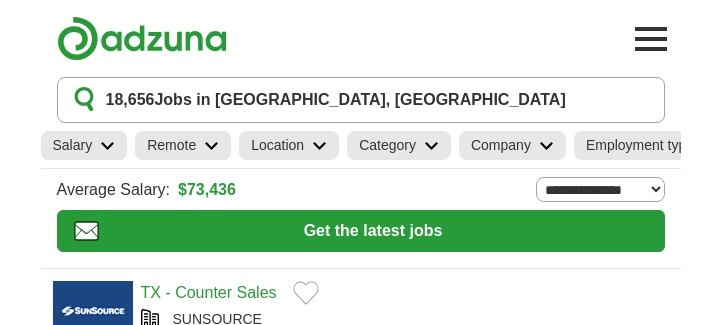 scroll, scrollTop: 0, scrollLeft: 0, axis: both 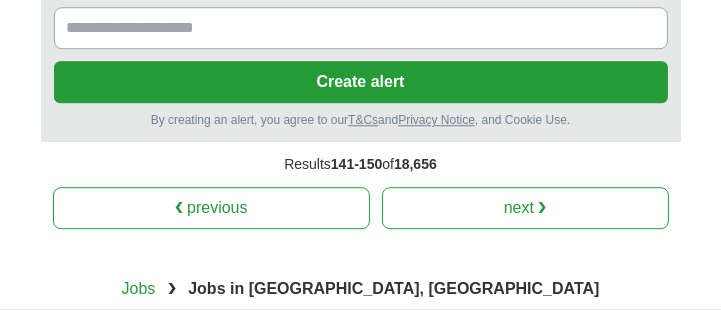 click on "next ❯" at bounding box center [525, 208] 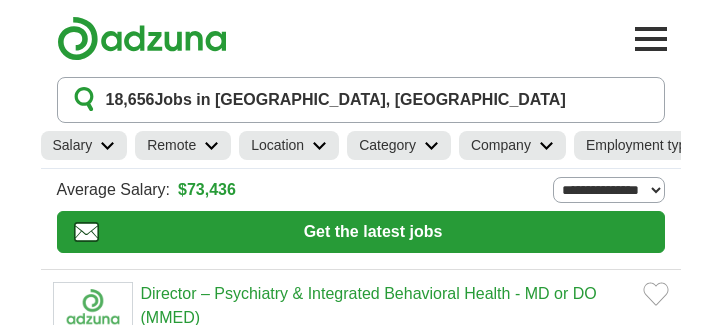 scroll, scrollTop: 0, scrollLeft: 0, axis: both 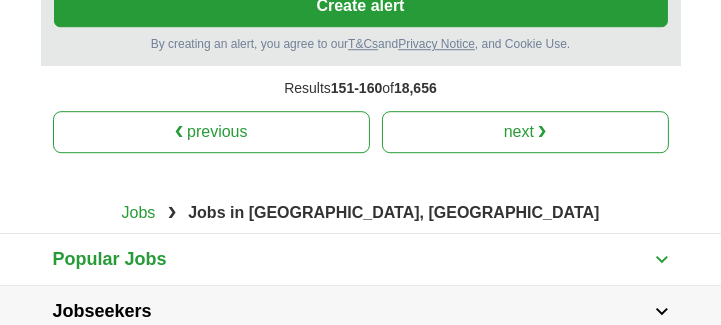 click on "next ❯" at bounding box center (525, 132) 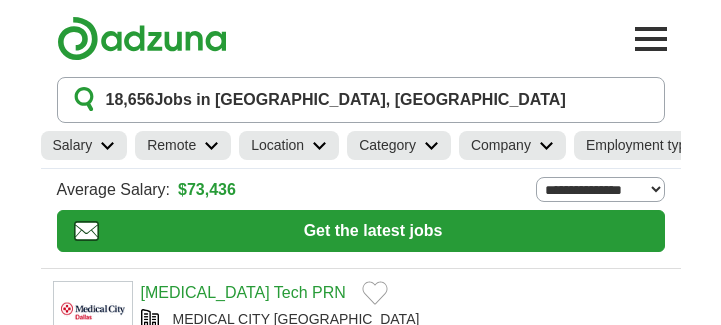 scroll, scrollTop: 0, scrollLeft: 0, axis: both 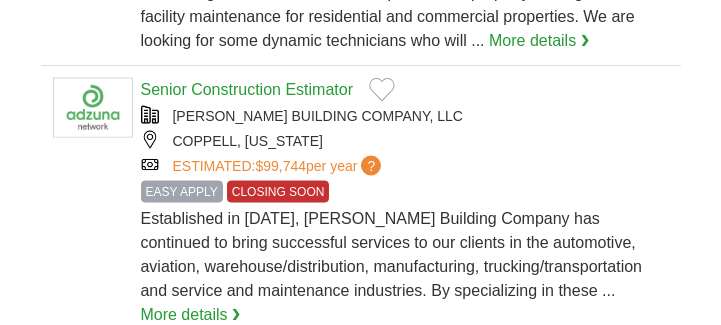 click on "Senior Construction Estimator
[PERSON_NAME] BUILDING COMPANY, LLC
[GEOGRAPHIC_DATA], [US_STATE]
ESTIMATED:
$99,744
per year
?
EASY APPLY CLOSING SOON
EASY APPLY CLOSING SOON" at bounding box center [361, 203] 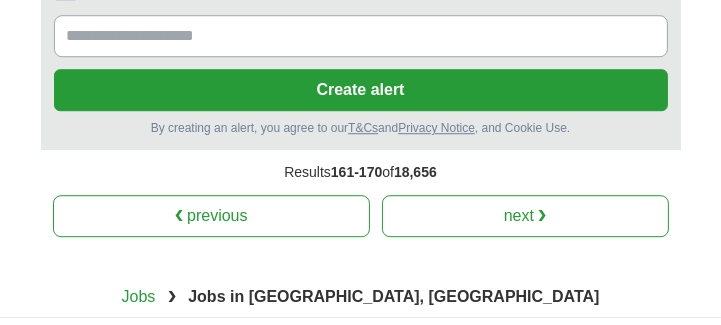 scroll, scrollTop: 4283, scrollLeft: 0, axis: vertical 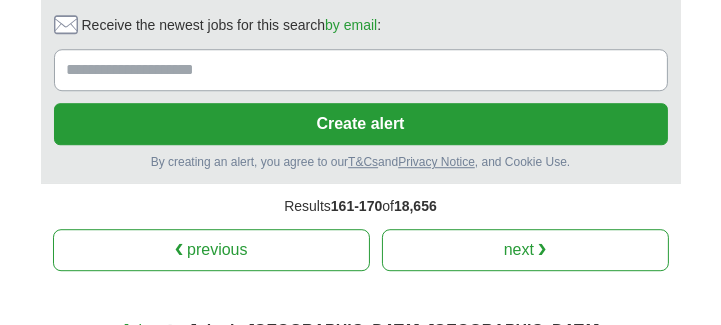 click on "next ❯" at bounding box center (525, 250) 